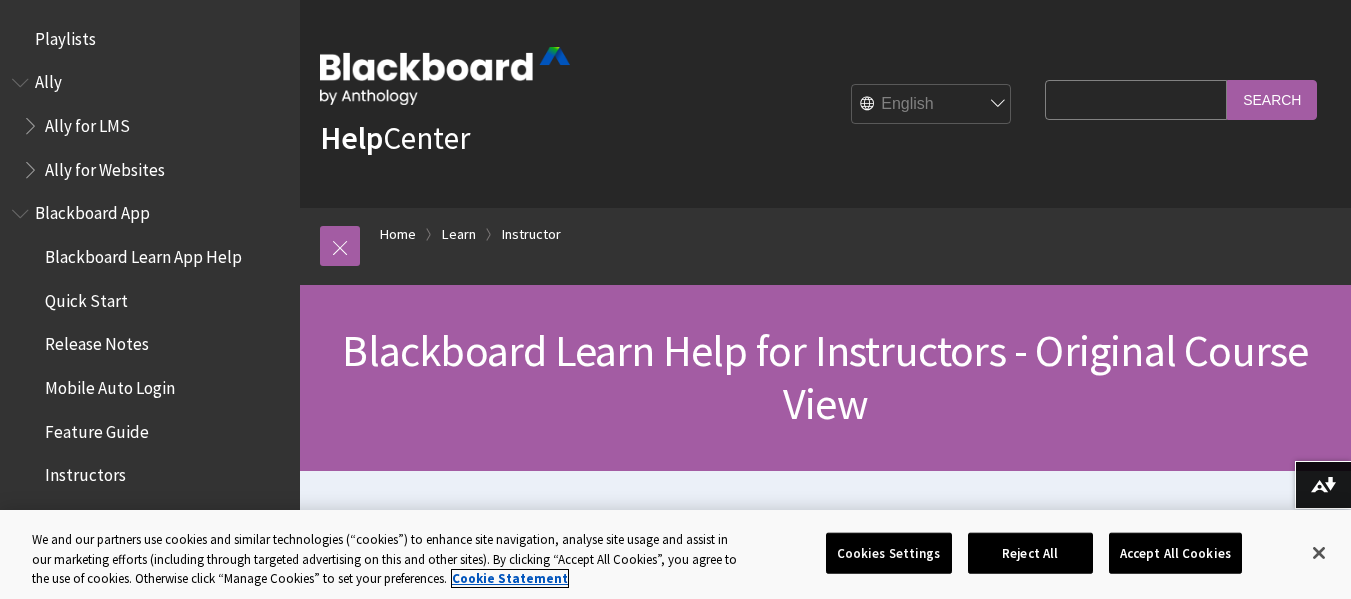 scroll, scrollTop: 0, scrollLeft: 0, axis: both 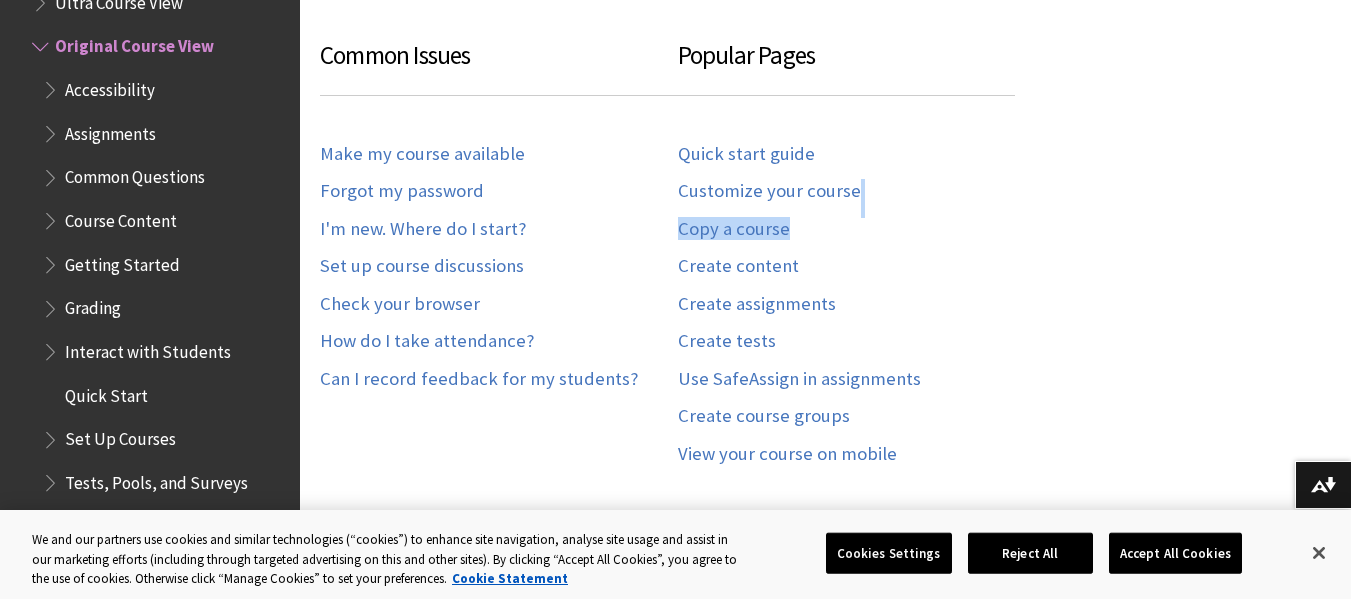 drag, startPoint x: 1349, startPoint y: 253, endPoint x: 1355, endPoint y: 193, distance: 60.299255 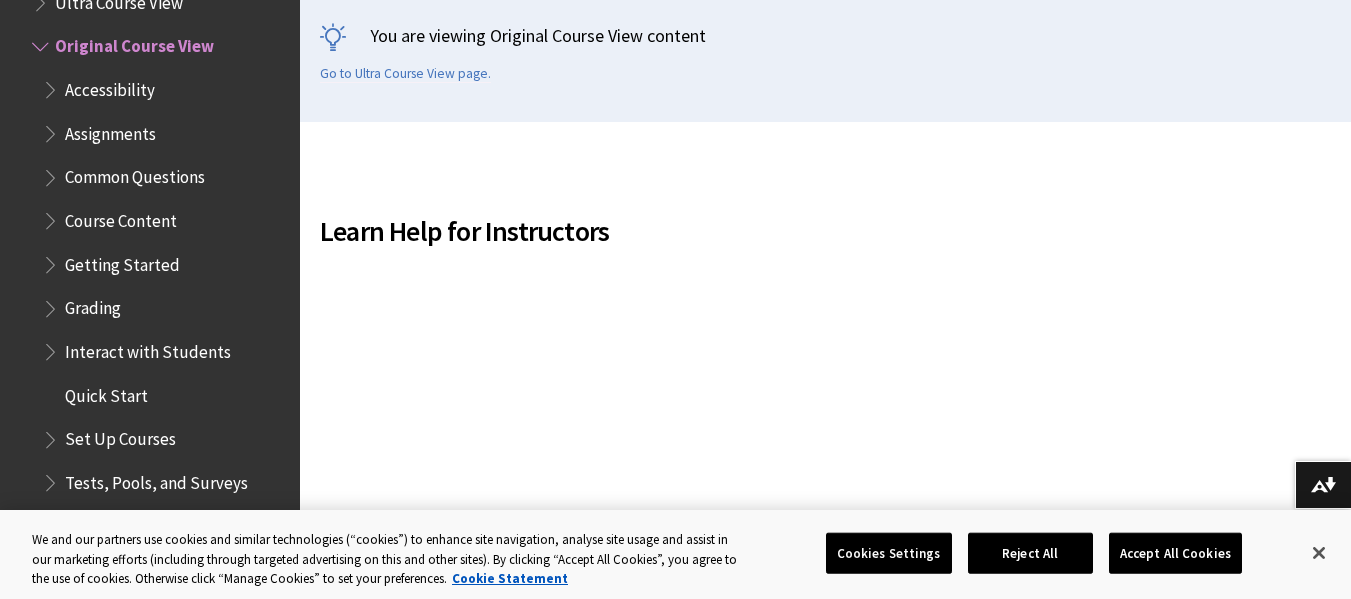 scroll, scrollTop: 528, scrollLeft: 0, axis: vertical 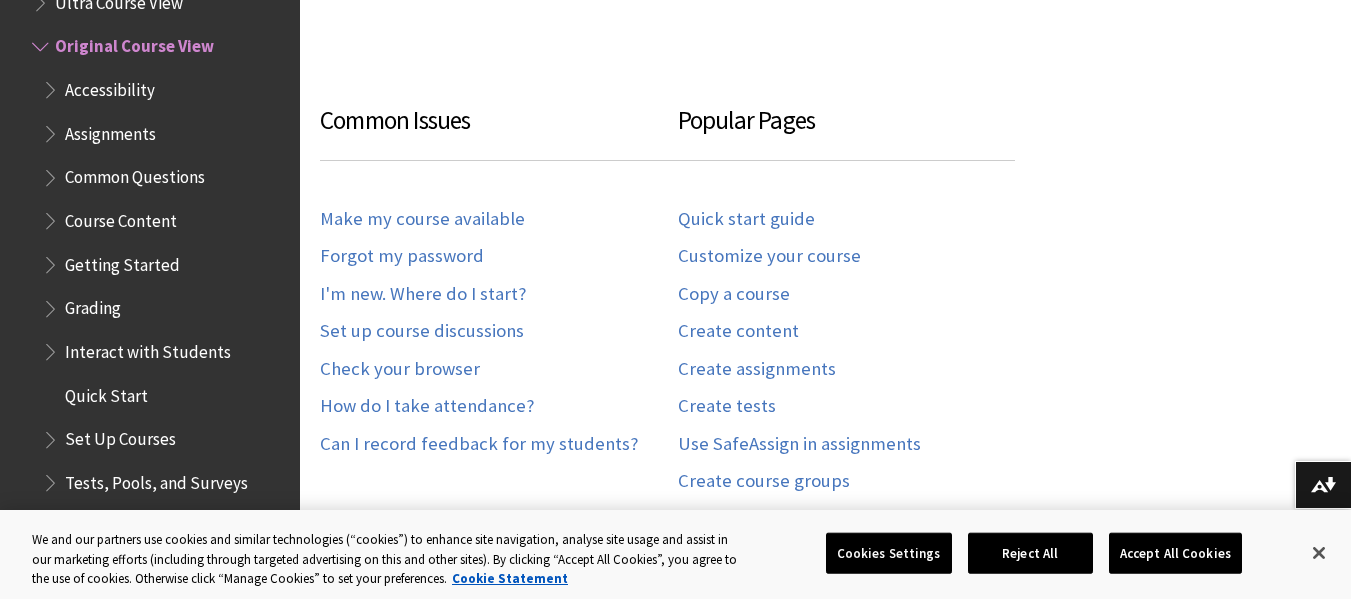 click at bounding box center [42, 42] 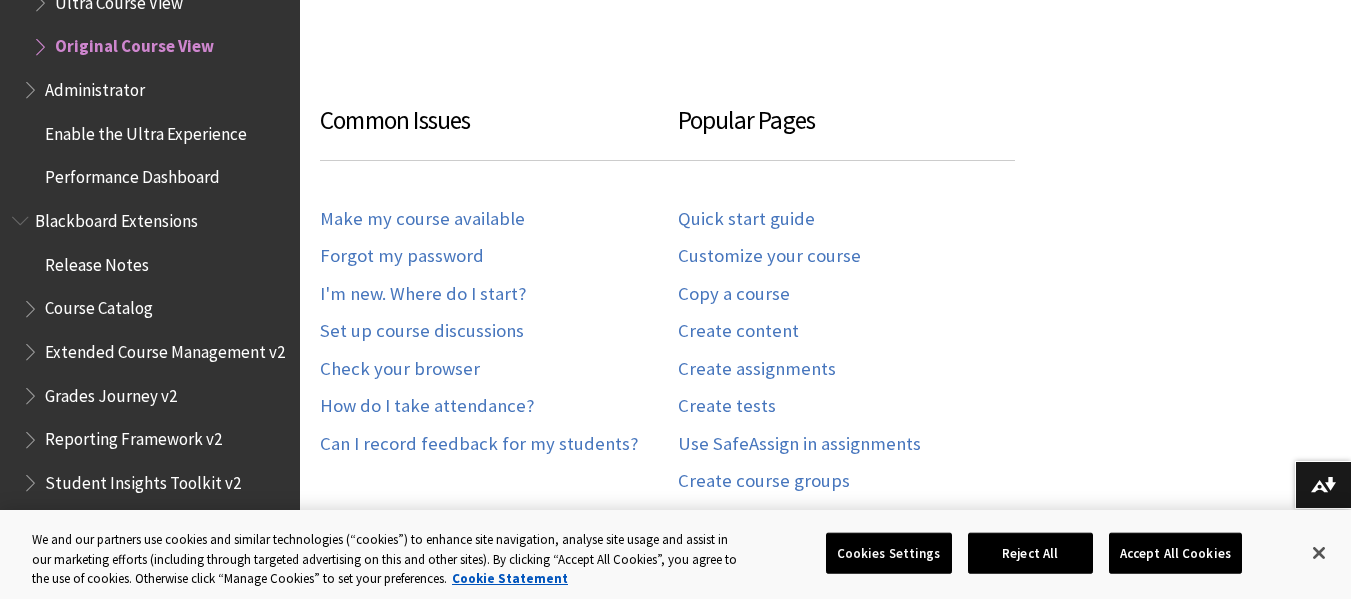 click at bounding box center [42, 42] 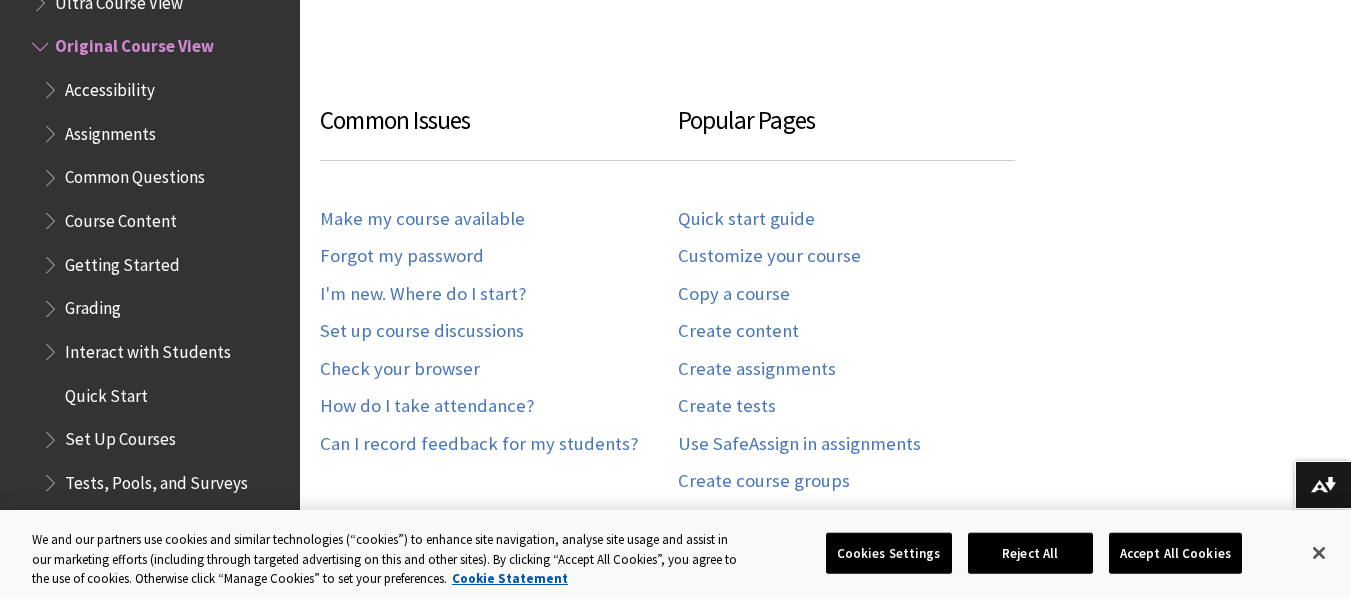 click at bounding box center (42, 42) 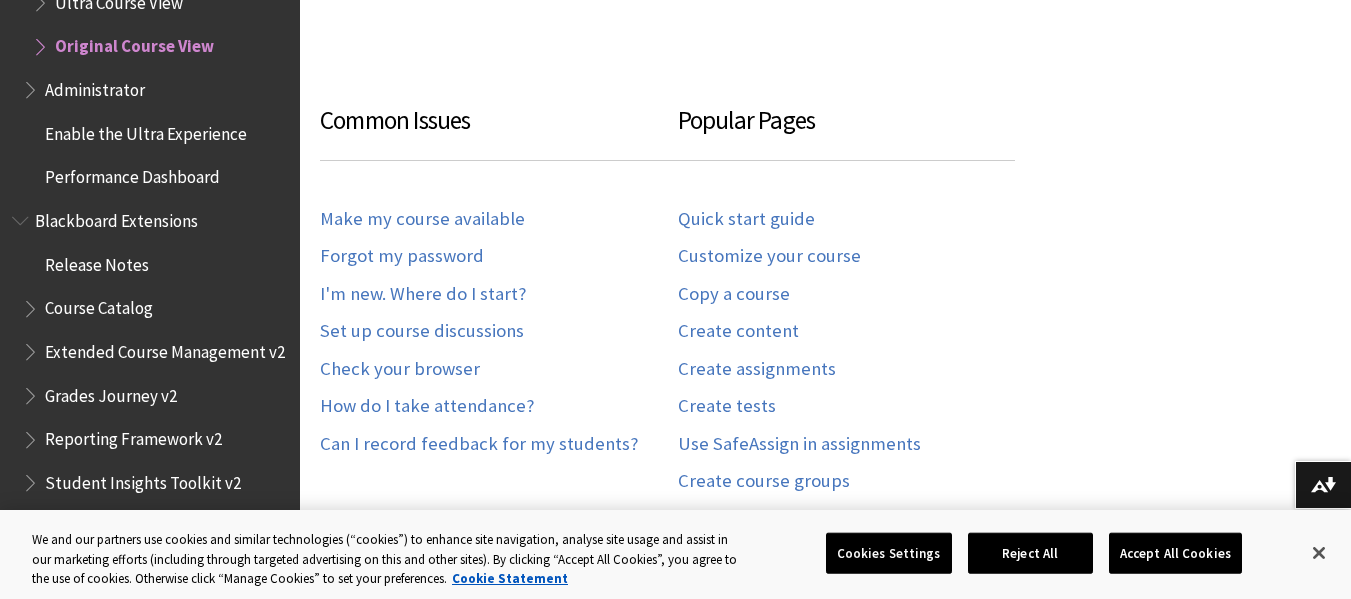click on "Administrator" at bounding box center [95, 86] 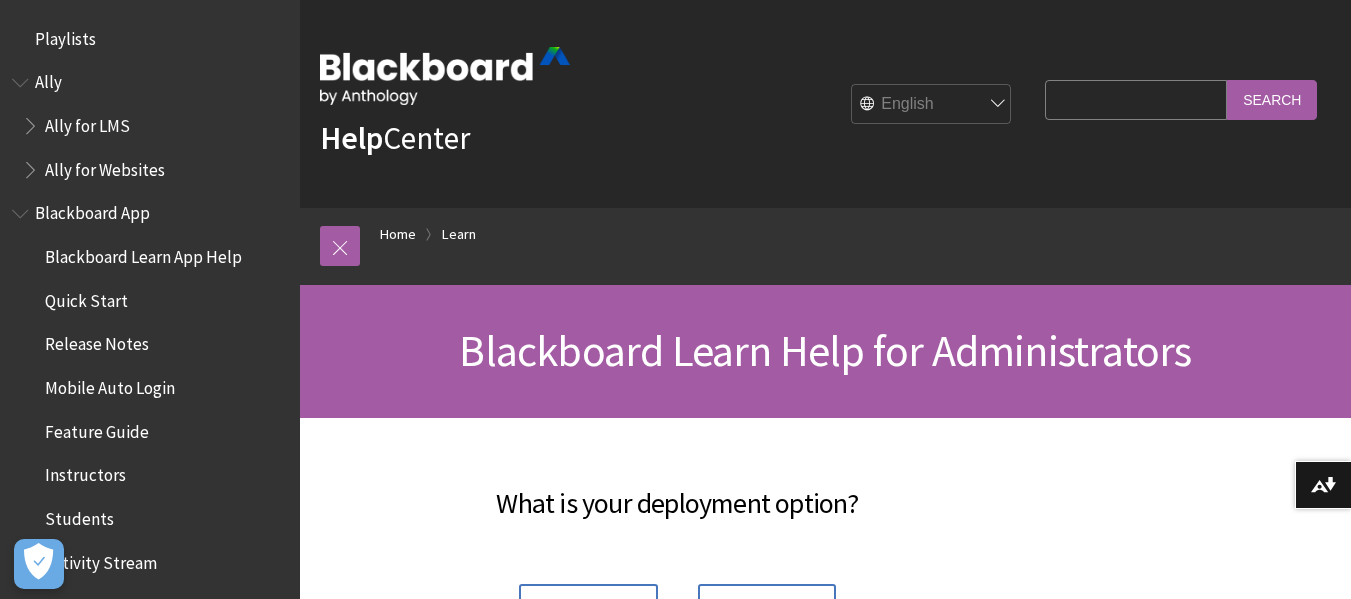 scroll, scrollTop: 0, scrollLeft: 0, axis: both 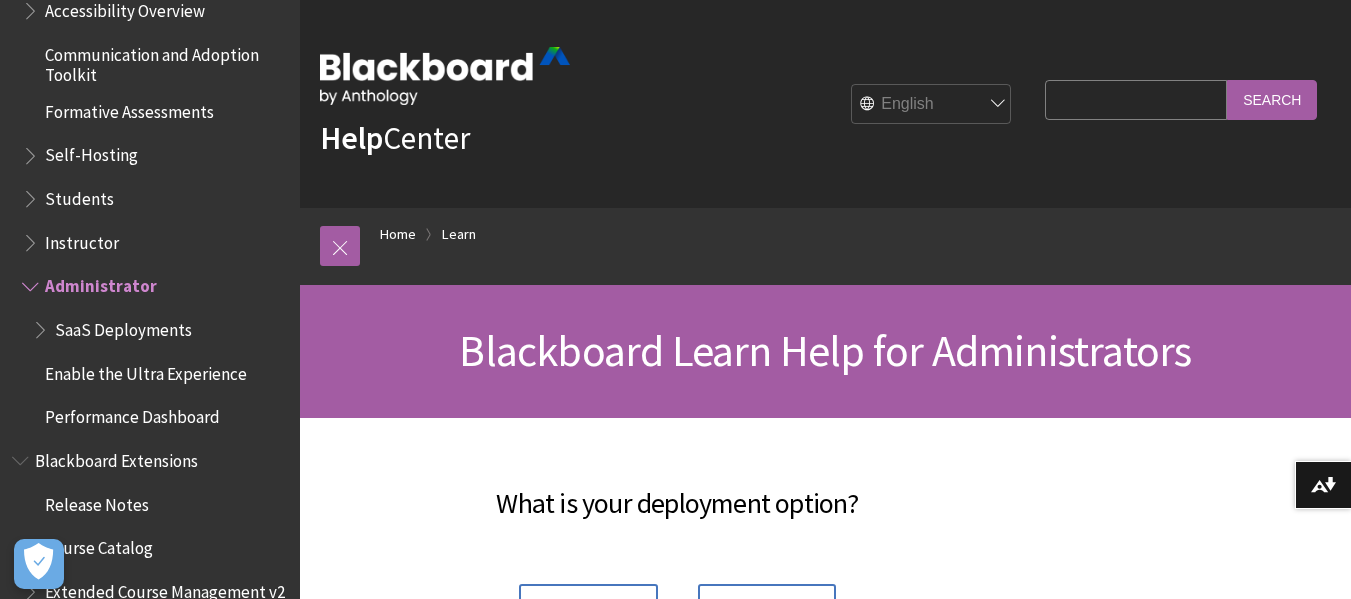 click at bounding box center [32, 238] 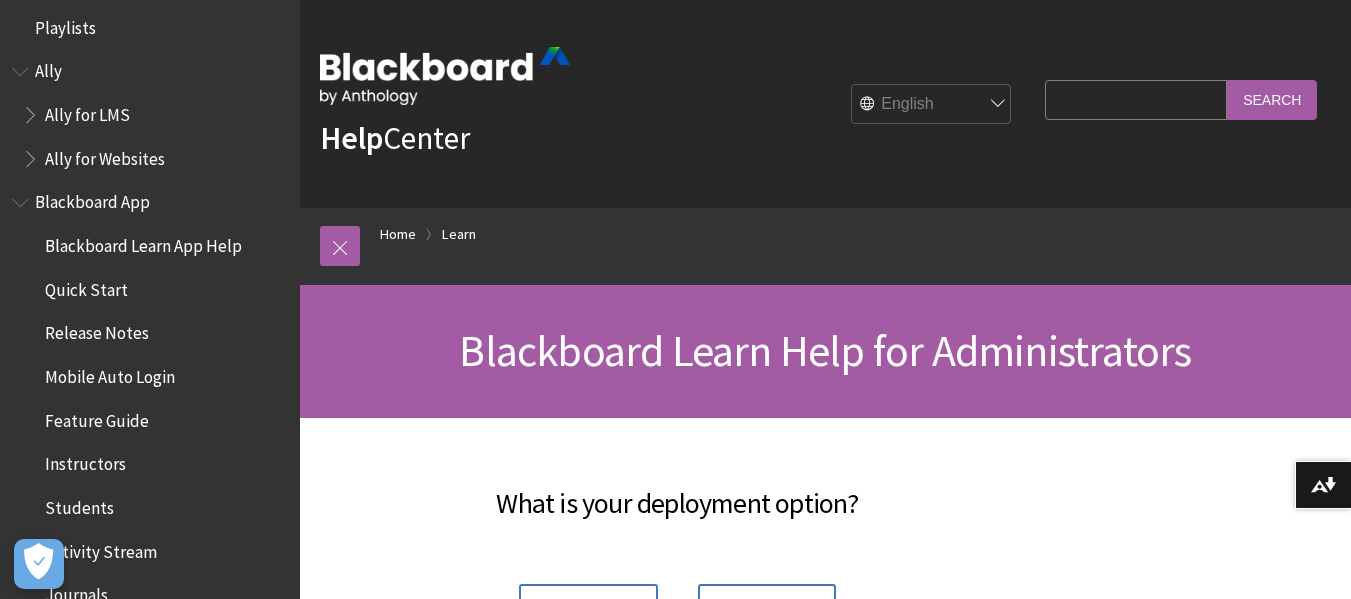 scroll, scrollTop: 0, scrollLeft: 0, axis: both 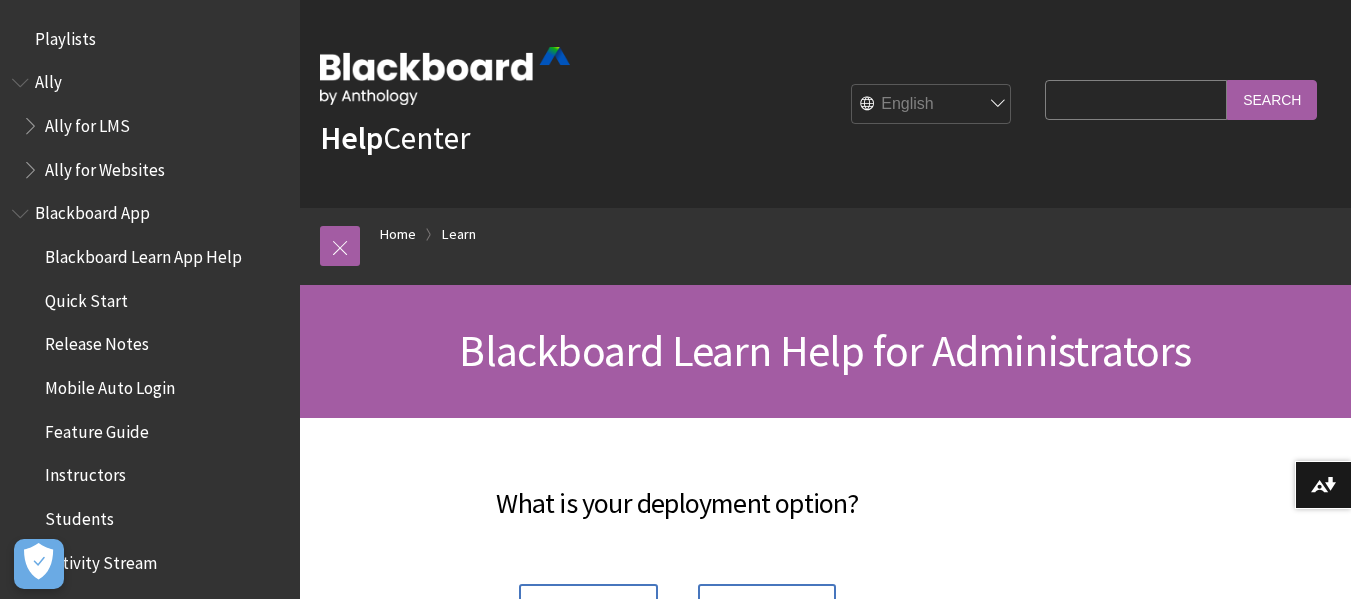 click at bounding box center [32, 121] 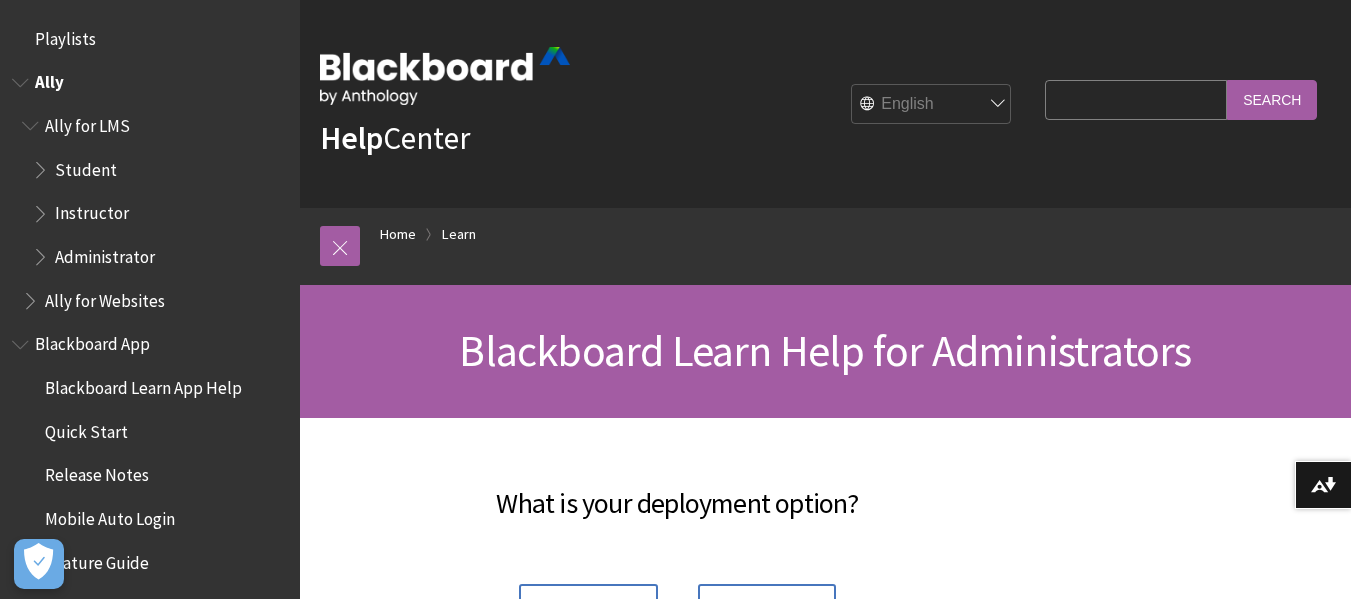 click on "Instructor" at bounding box center [92, 210] 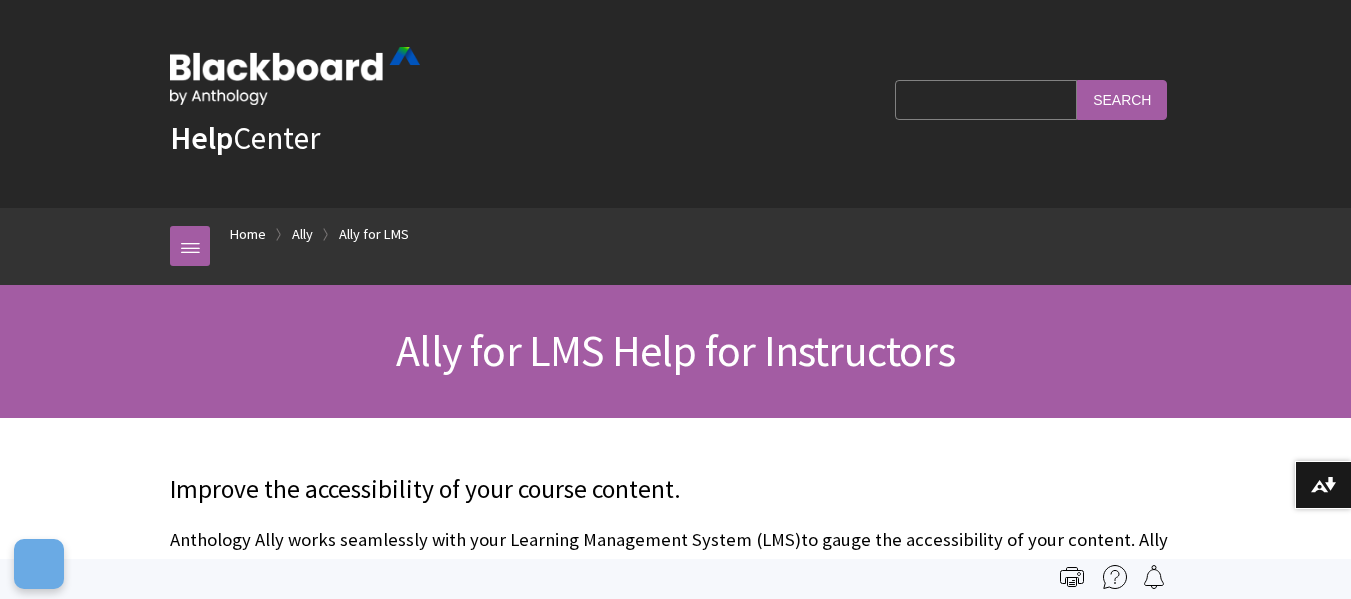 scroll, scrollTop: 0, scrollLeft: 0, axis: both 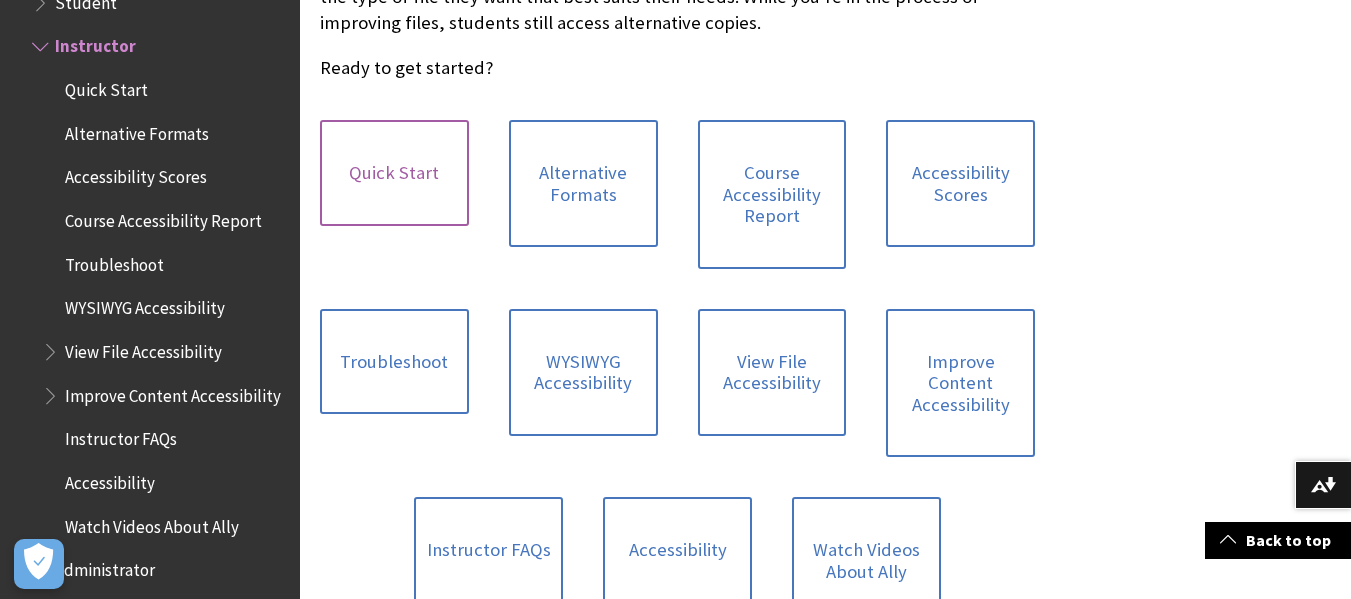 click on "Quick Start" at bounding box center (394, 173) 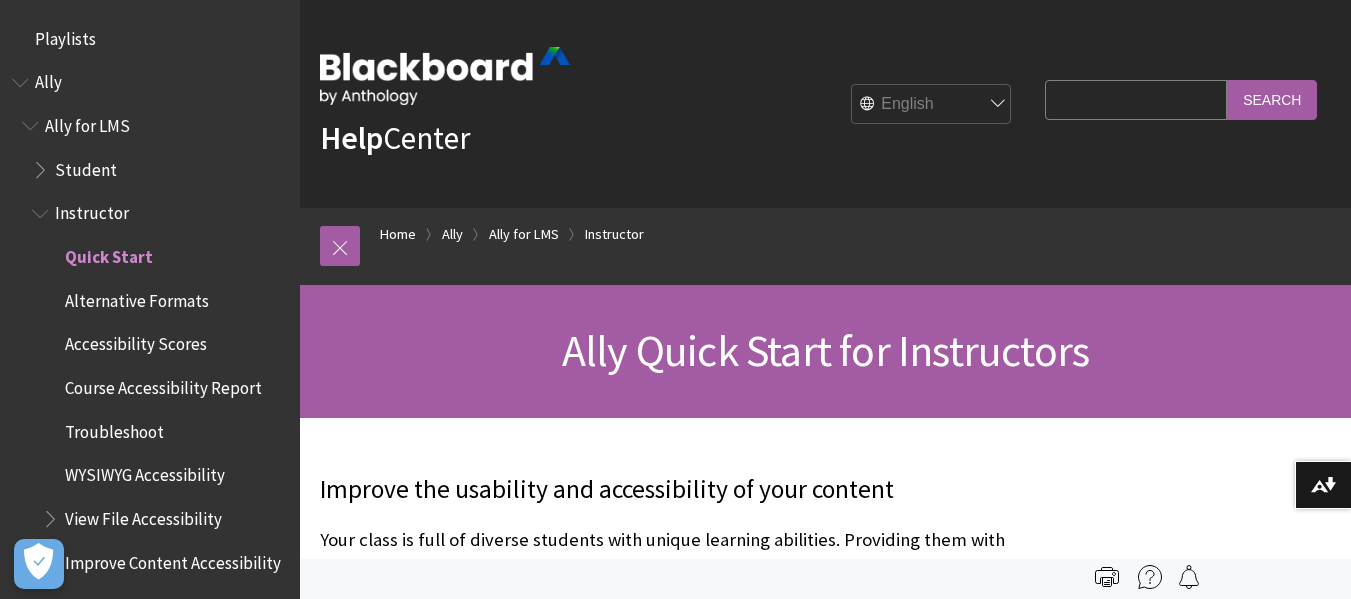 scroll, scrollTop: 0, scrollLeft: 0, axis: both 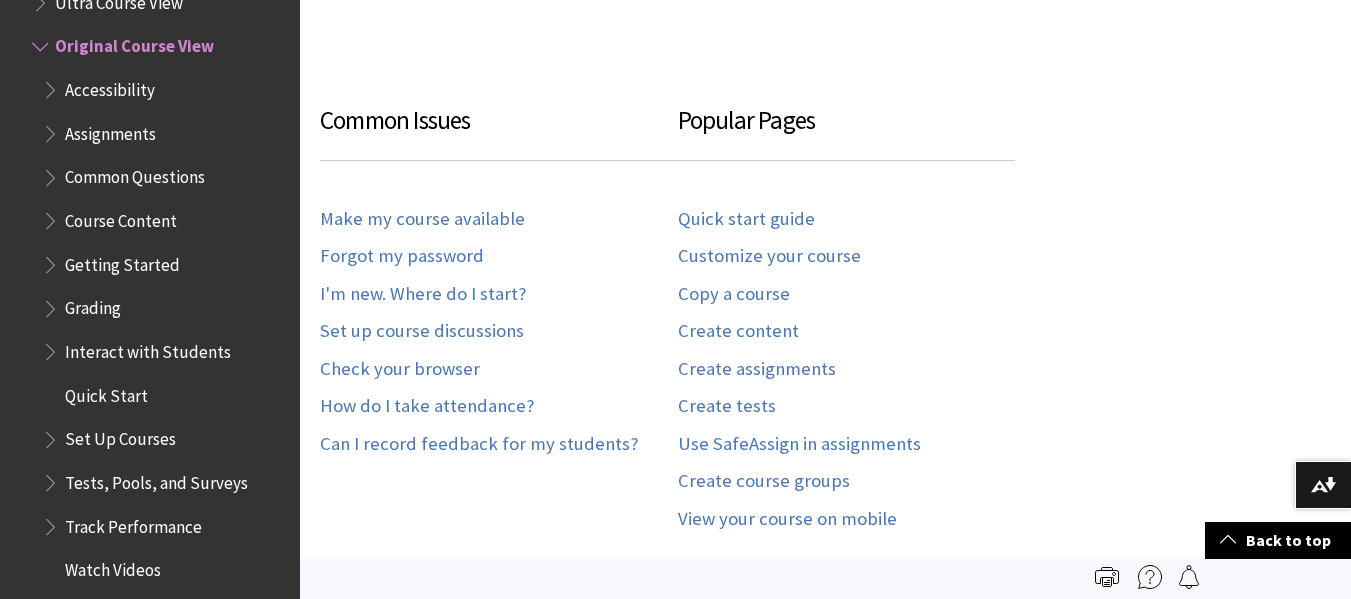 click at bounding box center [52, 85] 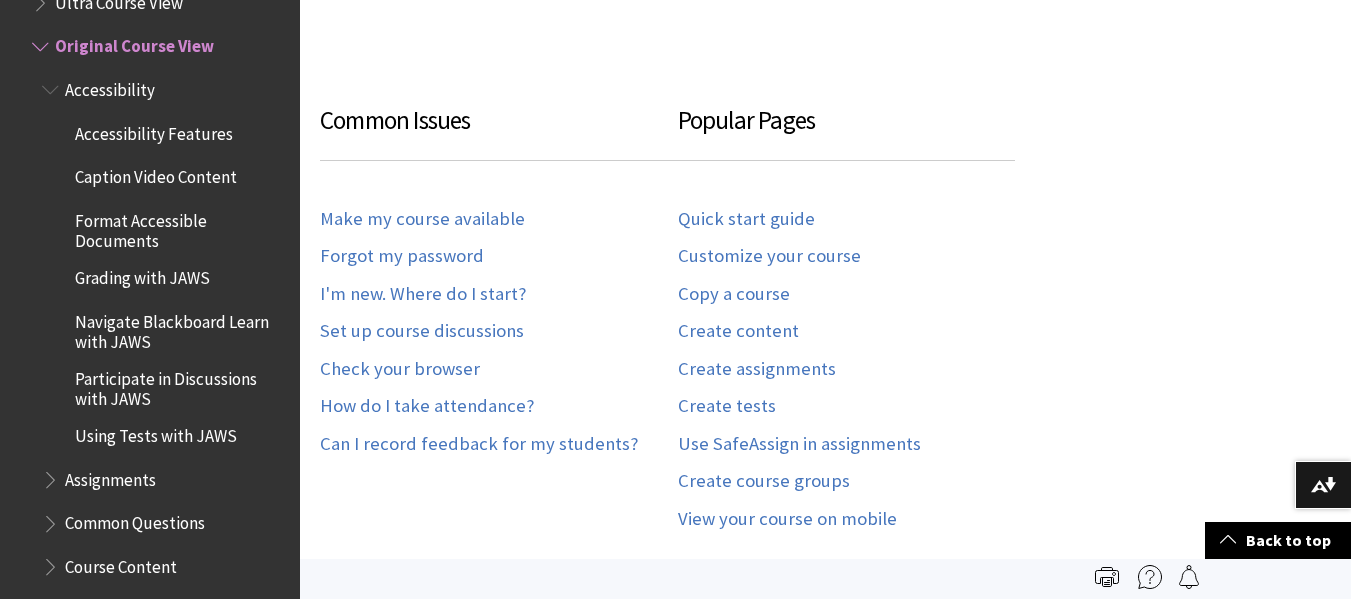 click on "Accessibility Features" at bounding box center [154, 130] 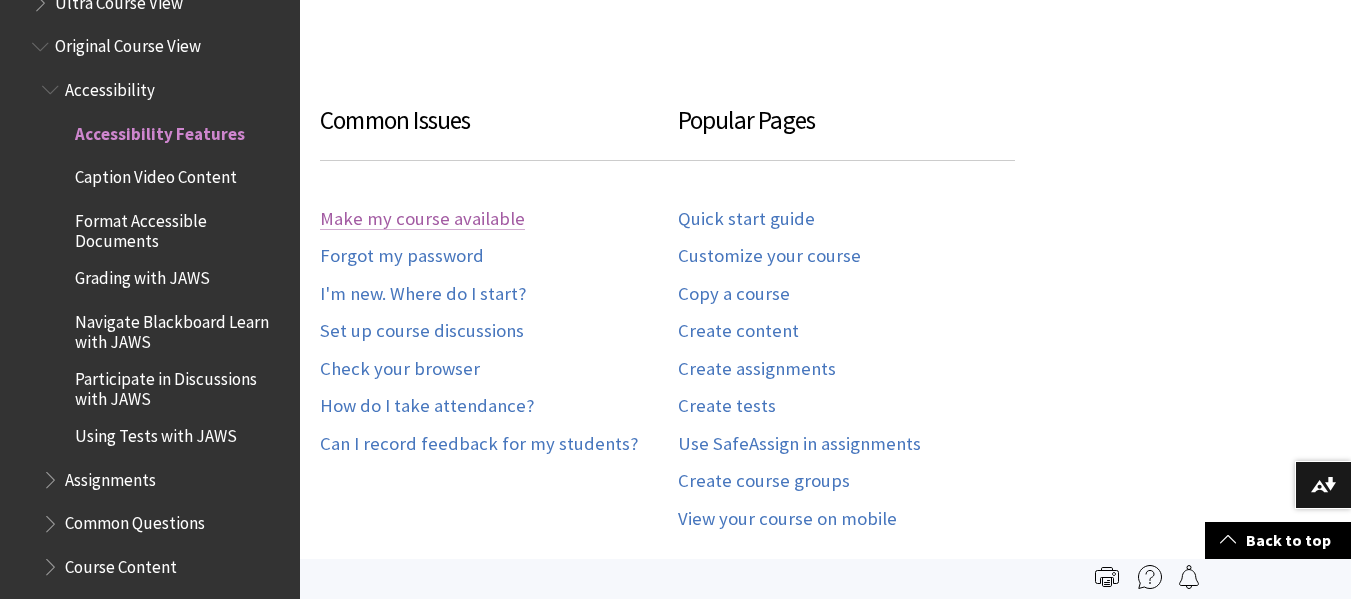 click on "Make my course available" at bounding box center (422, 219) 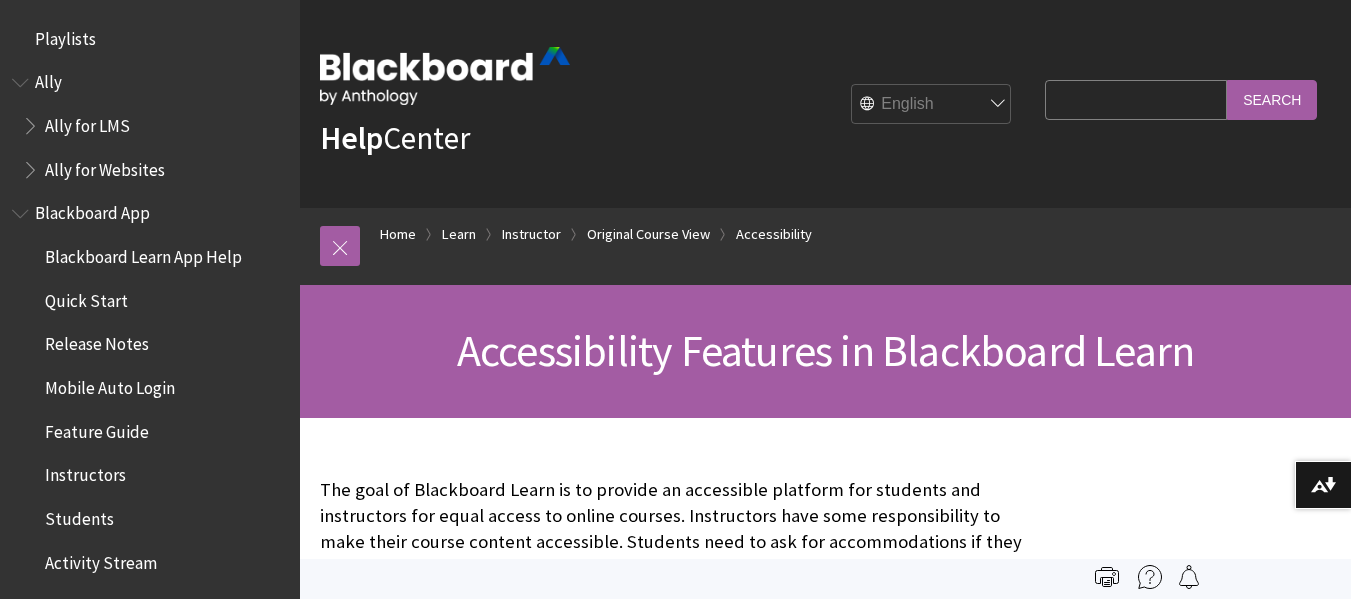 scroll, scrollTop: 0, scrollLeft: 0, axis: both 